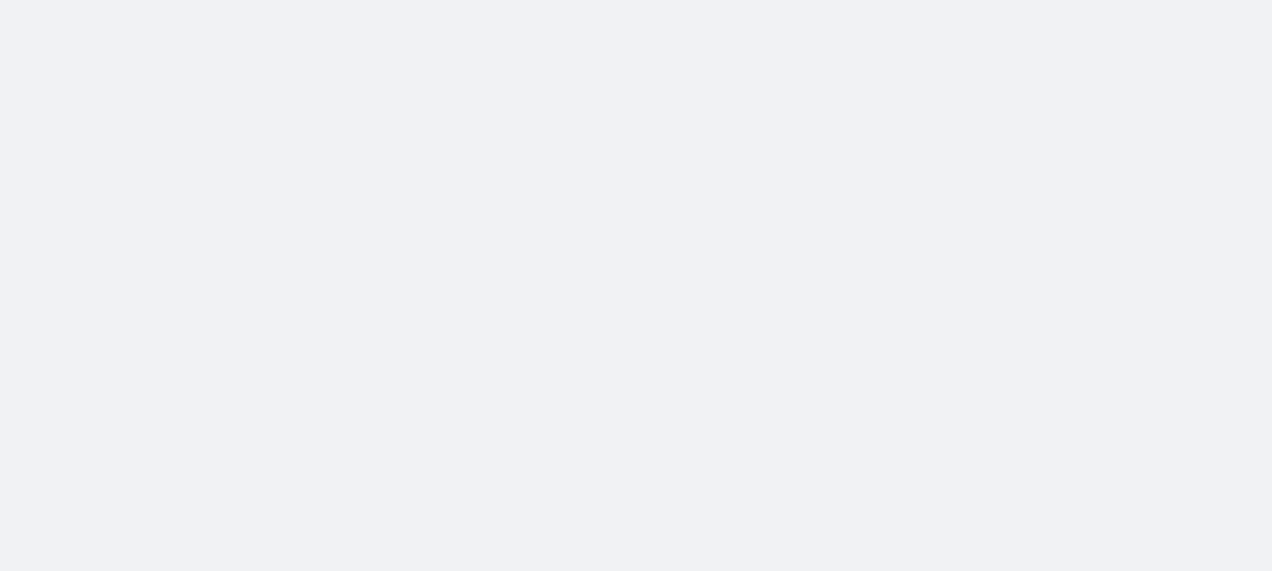 scroll, scrollTop: 0, scrollLeft: 0, axis: both 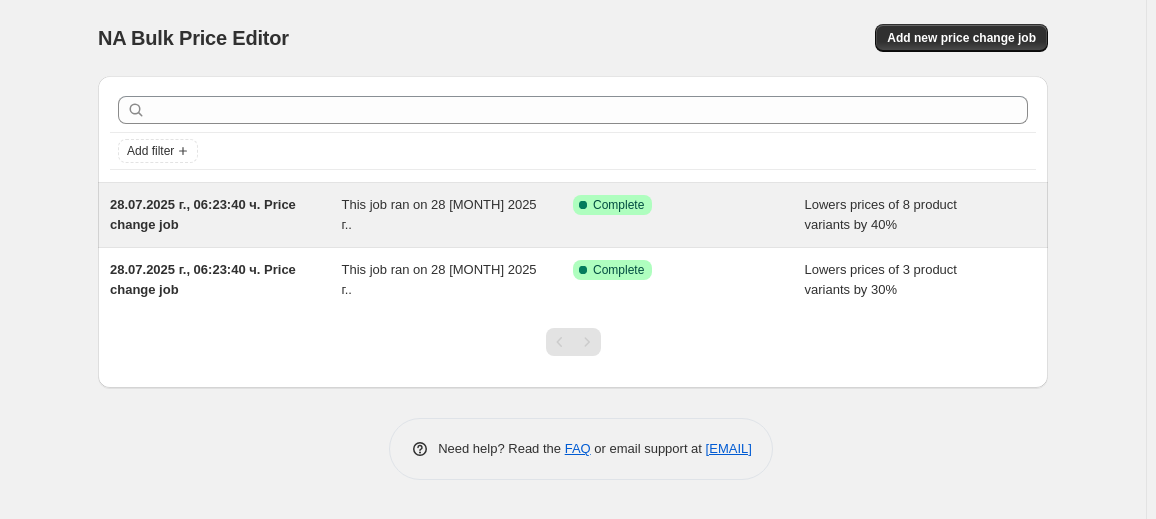 click on "28.07.2025 г., 06:23:40 ч. Price change job" at bounding box center [226, 215] 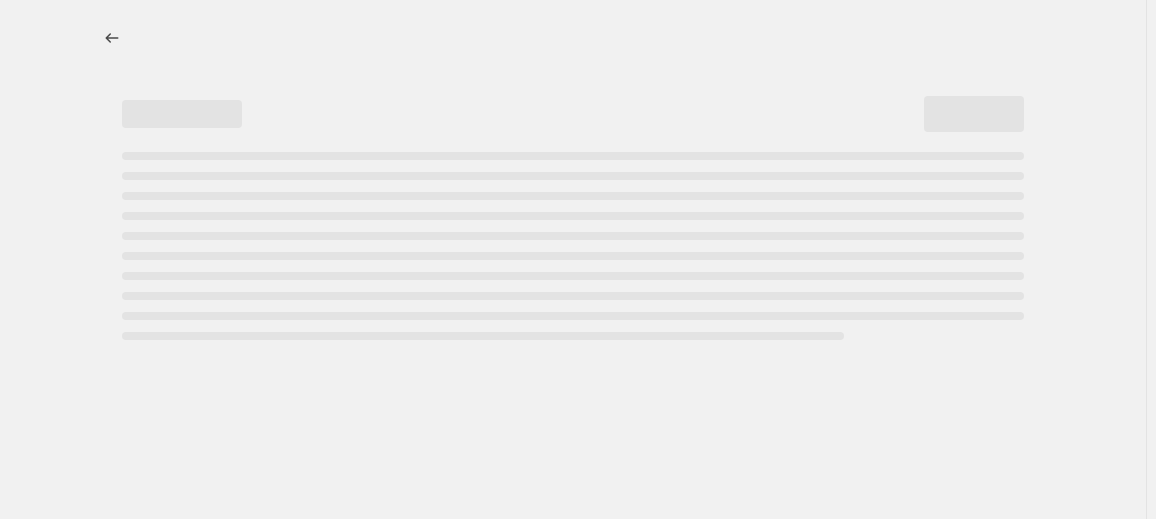select on "percentage" 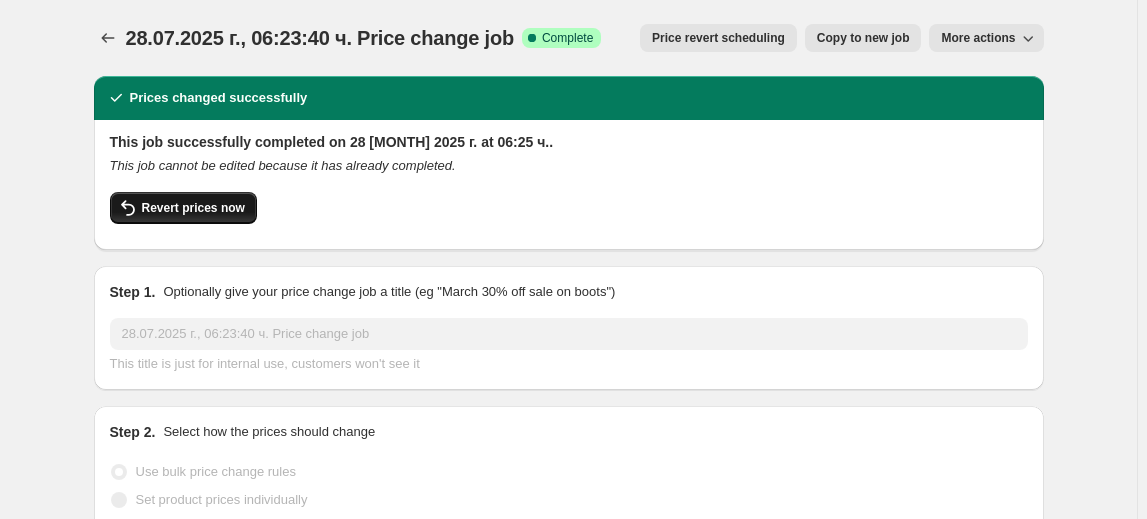 click on "Revert prices now" at bounding box center [193, 208] 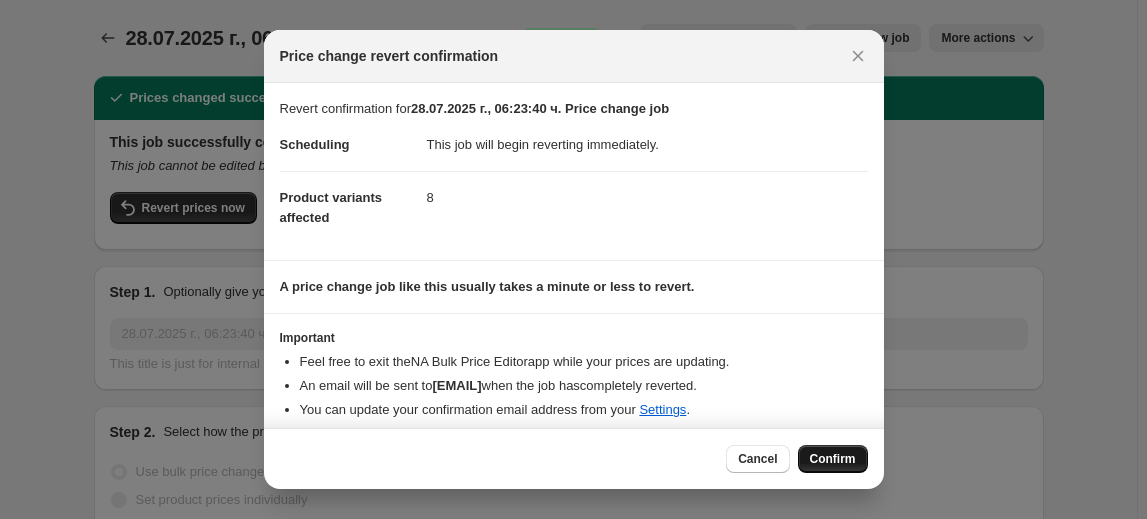 click on "Confirm" at bounding box center (833, 459) 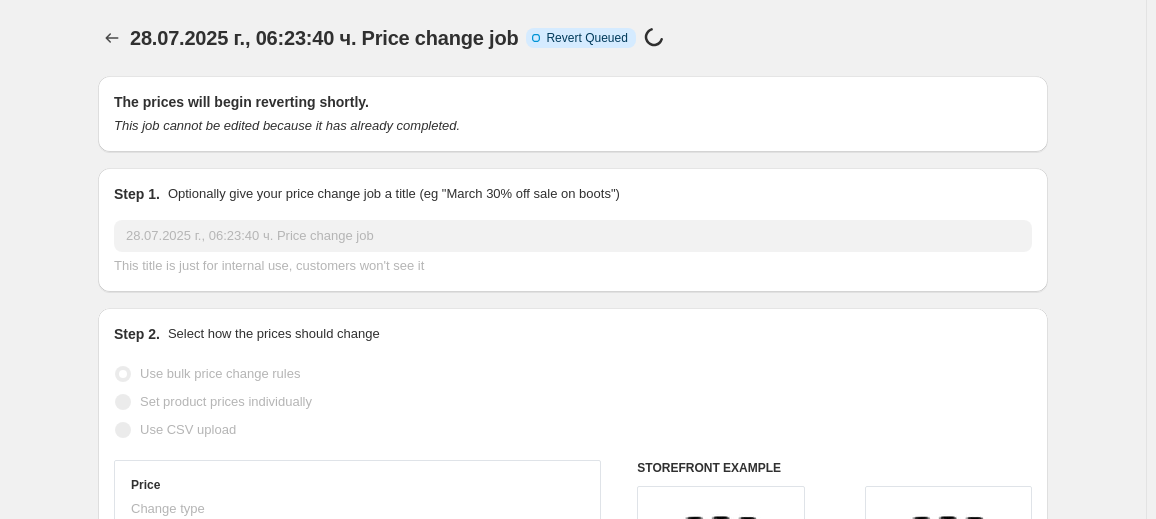 select on "percentage" 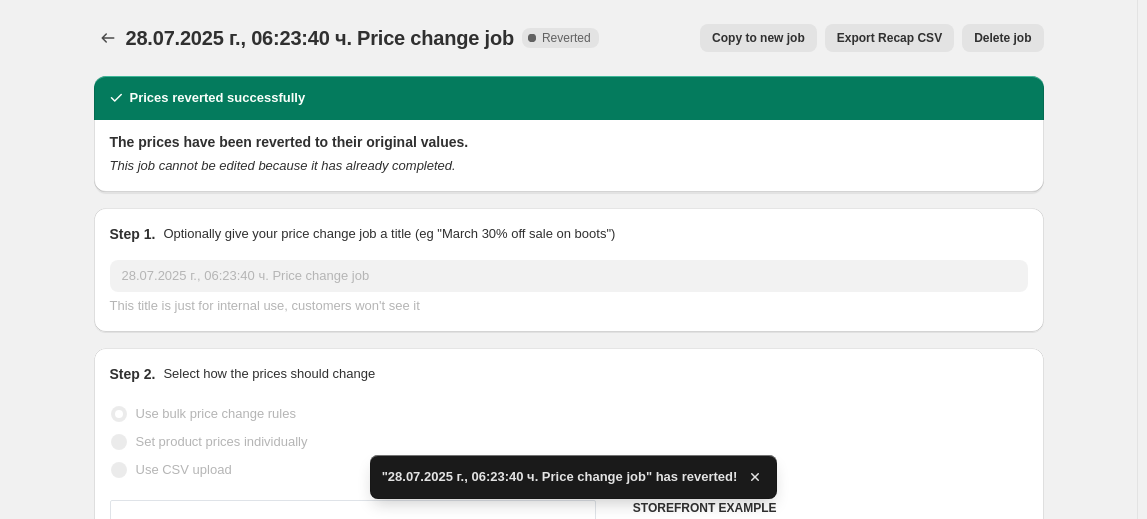 click on "Delete job" at bounding box center (1002, 38) 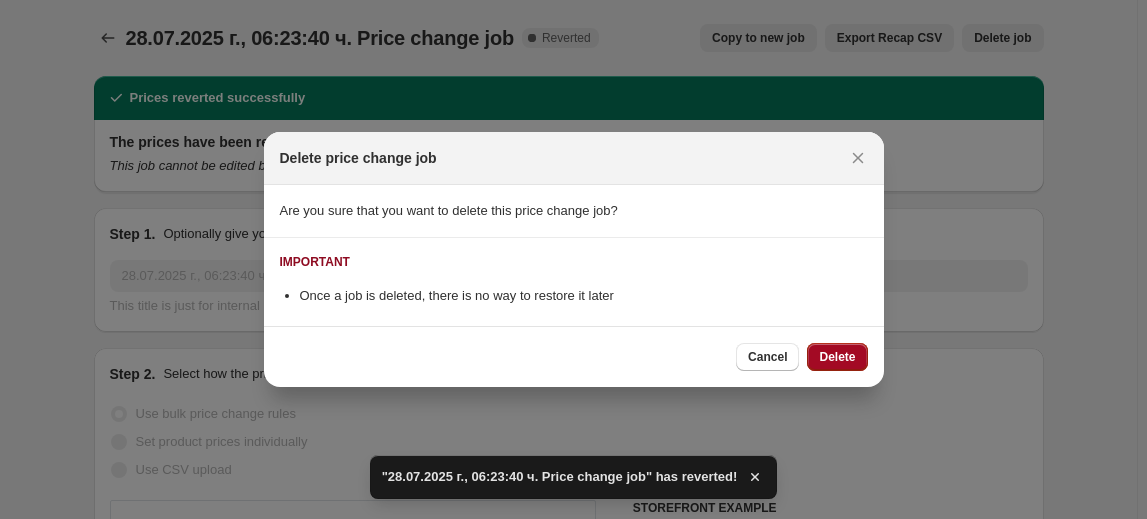 click on "Delete" at bounding box center [837, 357] 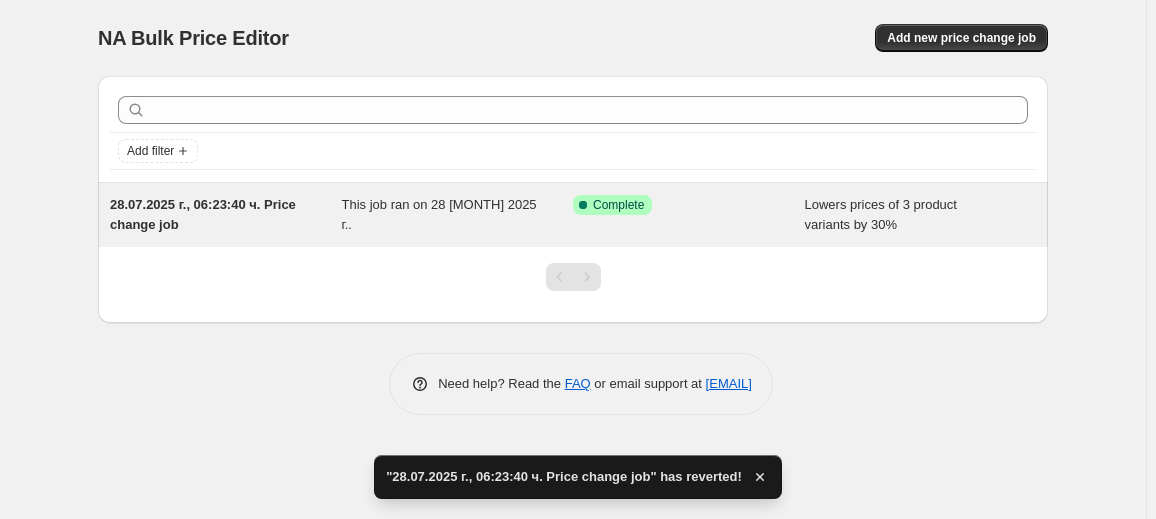 click on "This job ran on 28 [MONTH] 2025 г.." at bounding box center (439, 214) 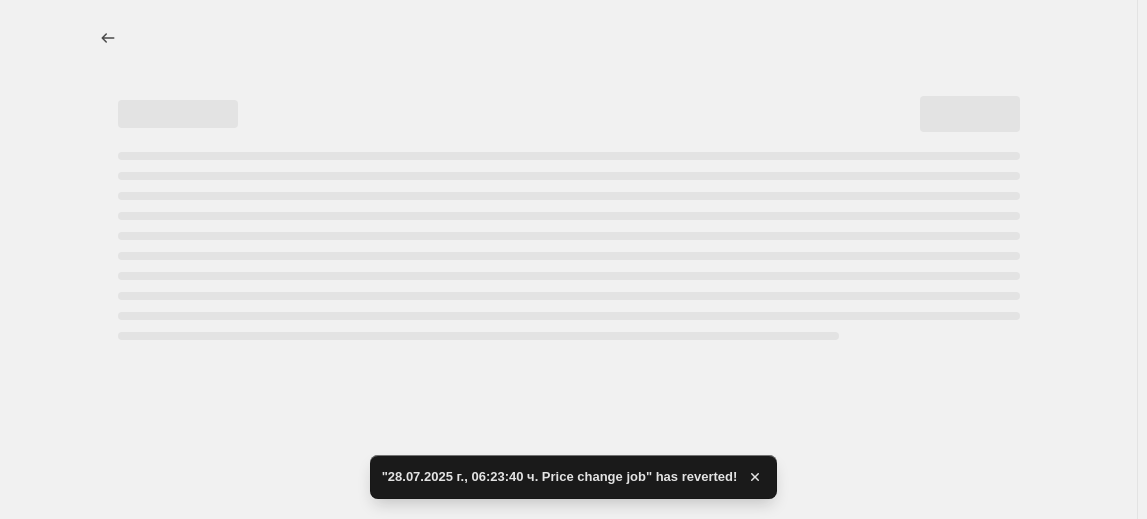 select on "percentage" 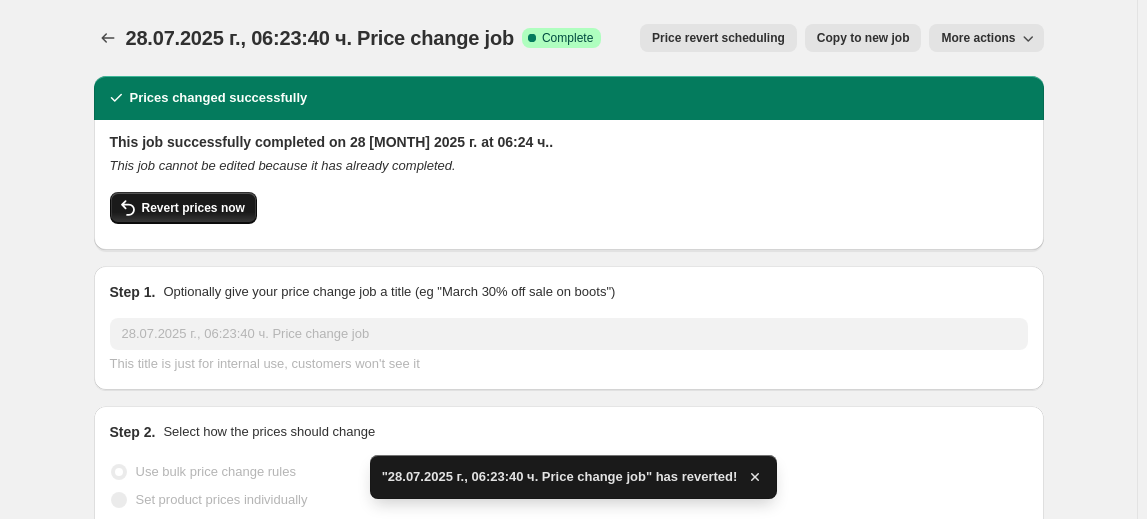 click on "Revert prices now" at bounding box center (193, 208) 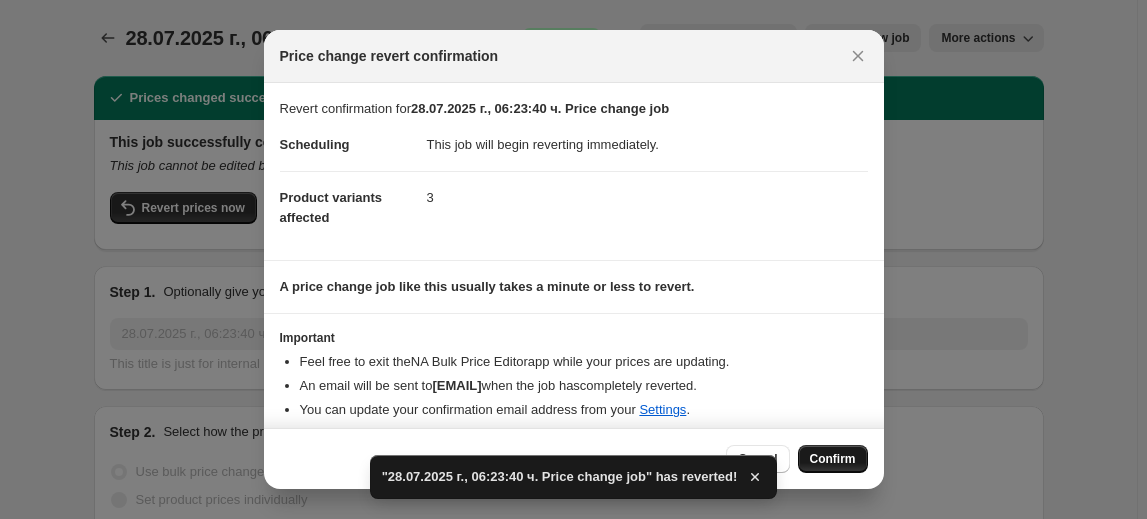 click on "Confirm" at bounding box center [833, 459] 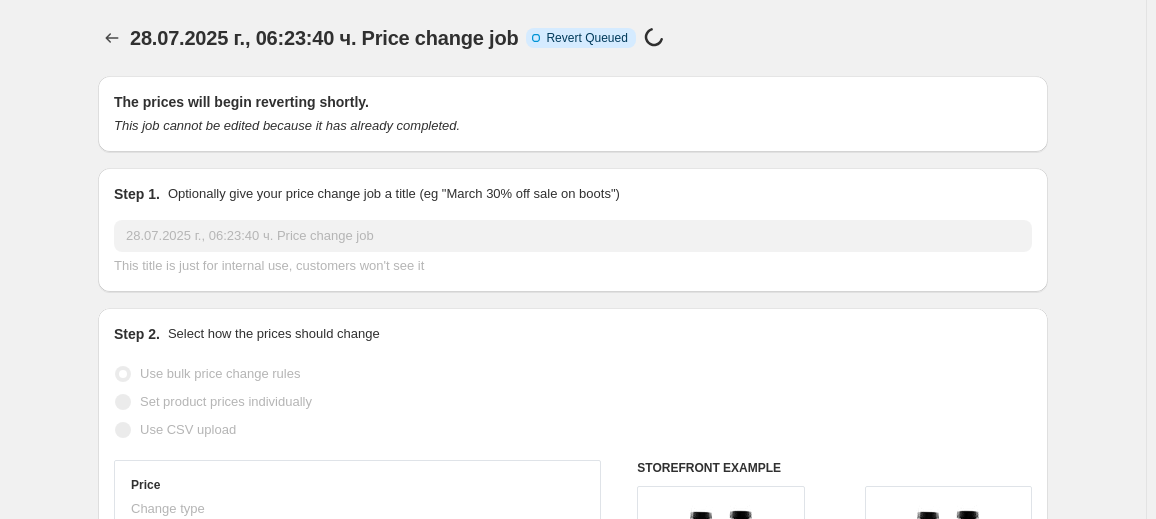 select on "percentage" 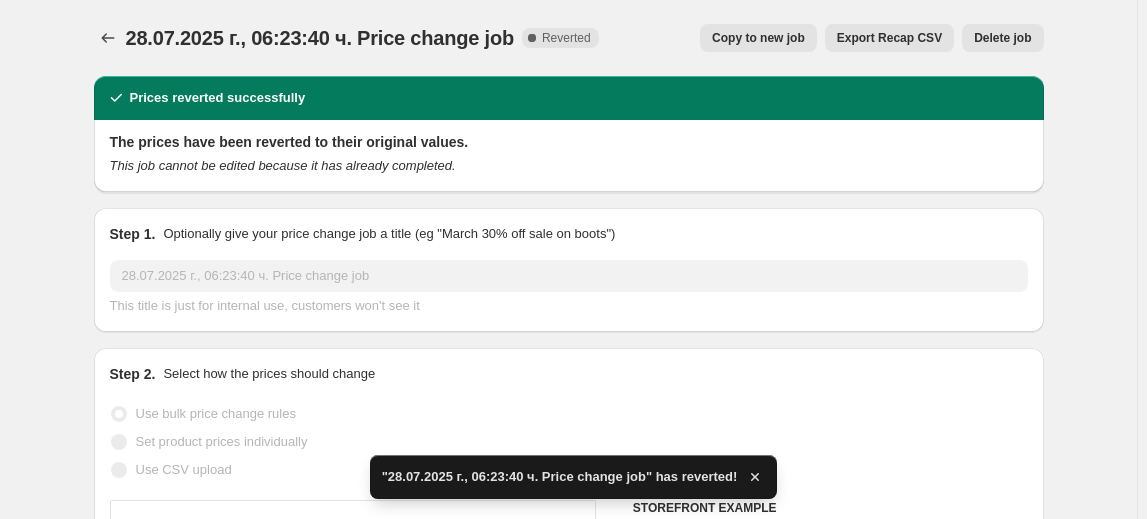 click on "Delete job" at bounding box center [1002, 38] 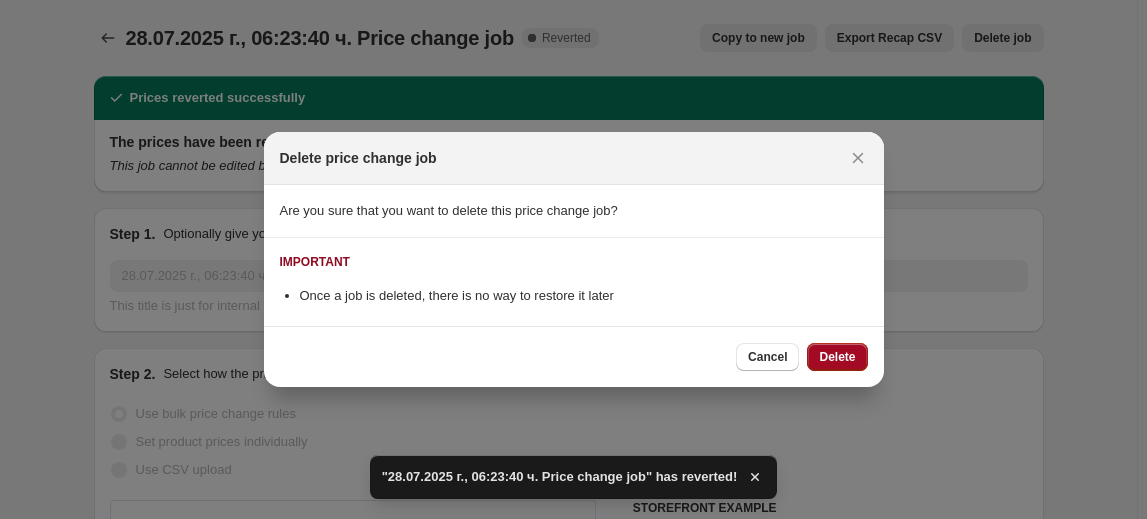 click on "Delete" at bounding box center (837, 357) 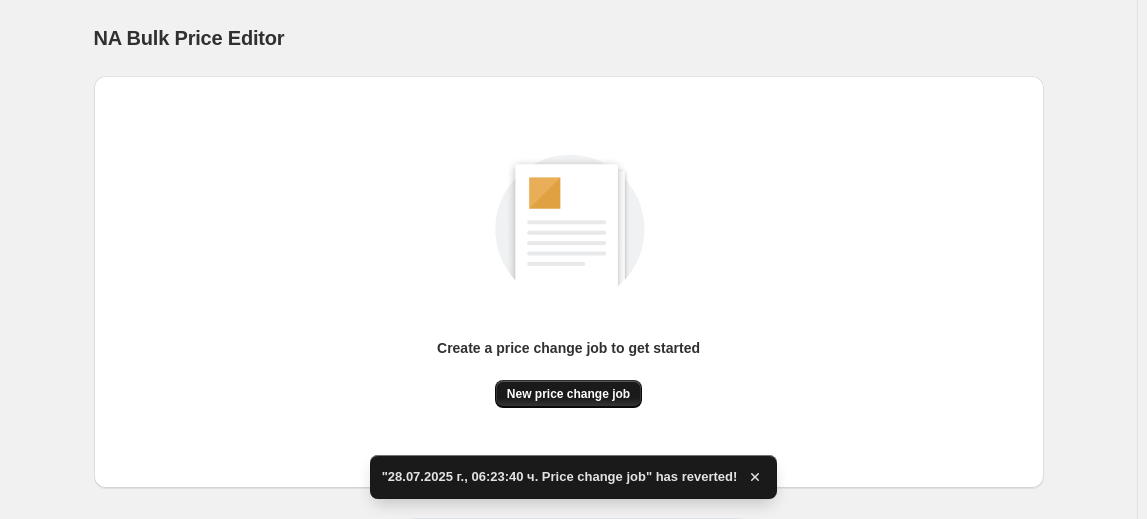 click on "New price change job" at bounding box center [568, 394] 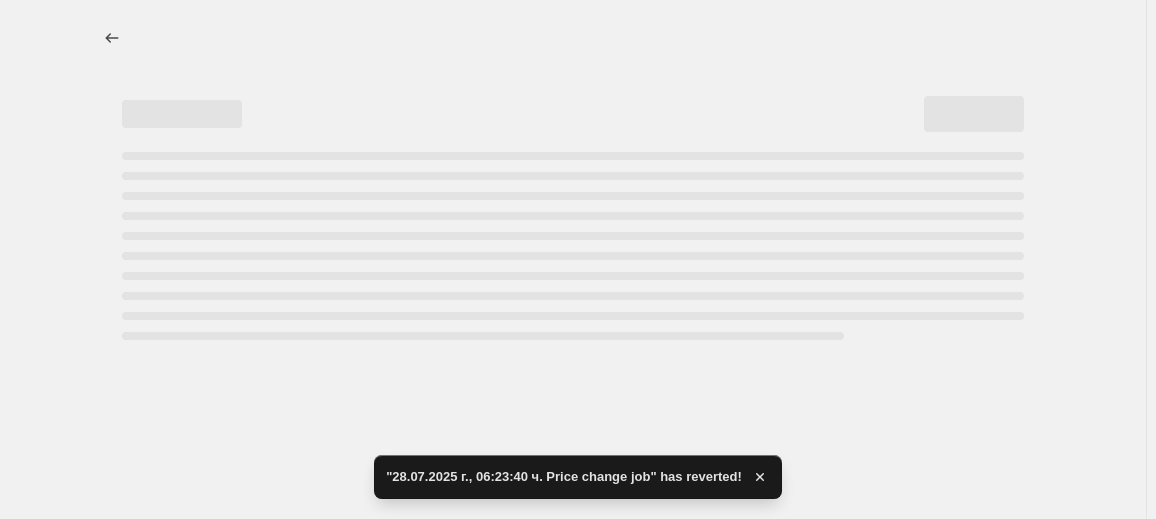 select on "percentage" 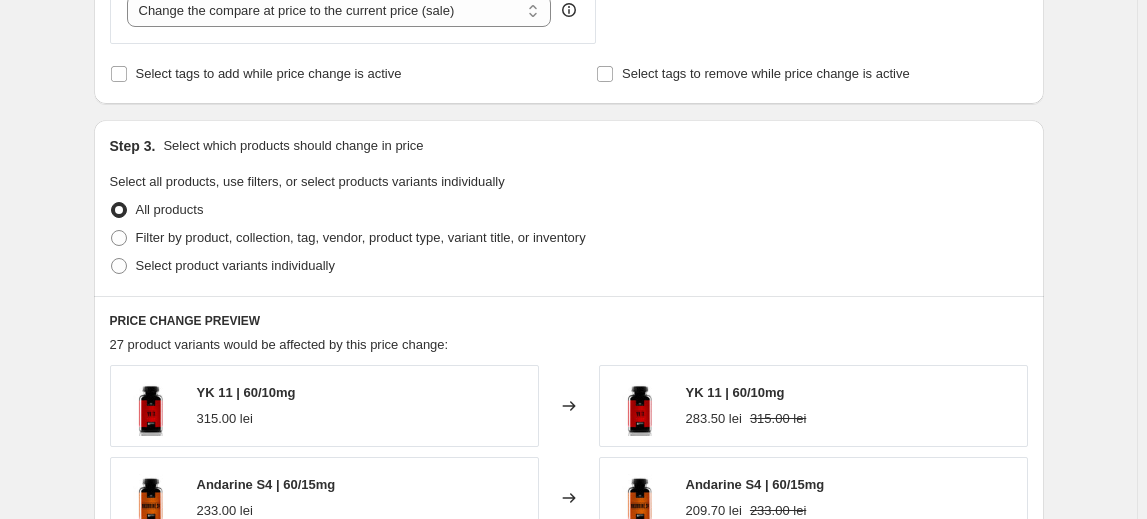 scroll, scrollTop: 818, scrollLeft: 0, axis: vertical 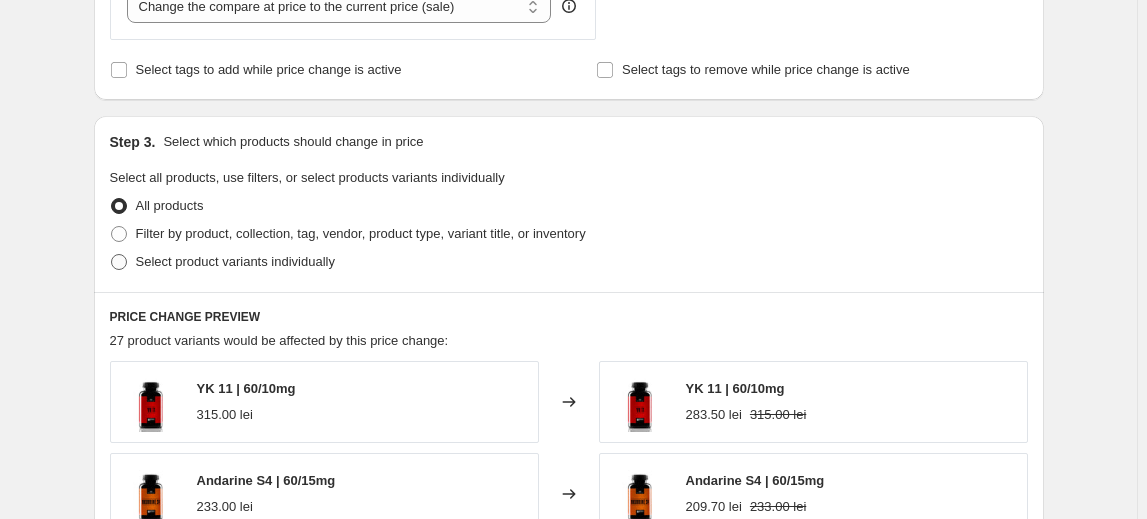 click on "Select product variants individually" at bounding box center (235, 261) 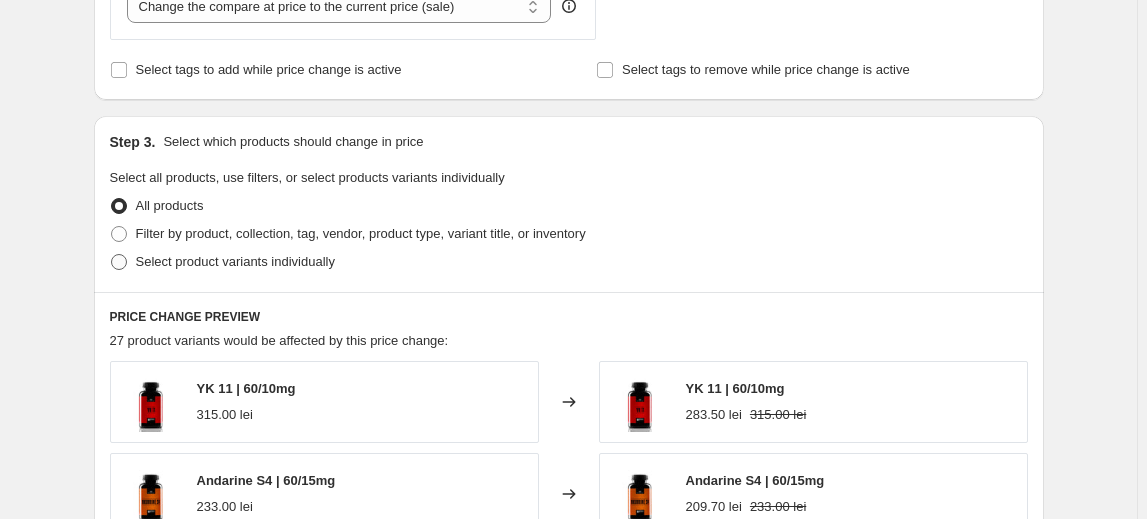 radio on "true" 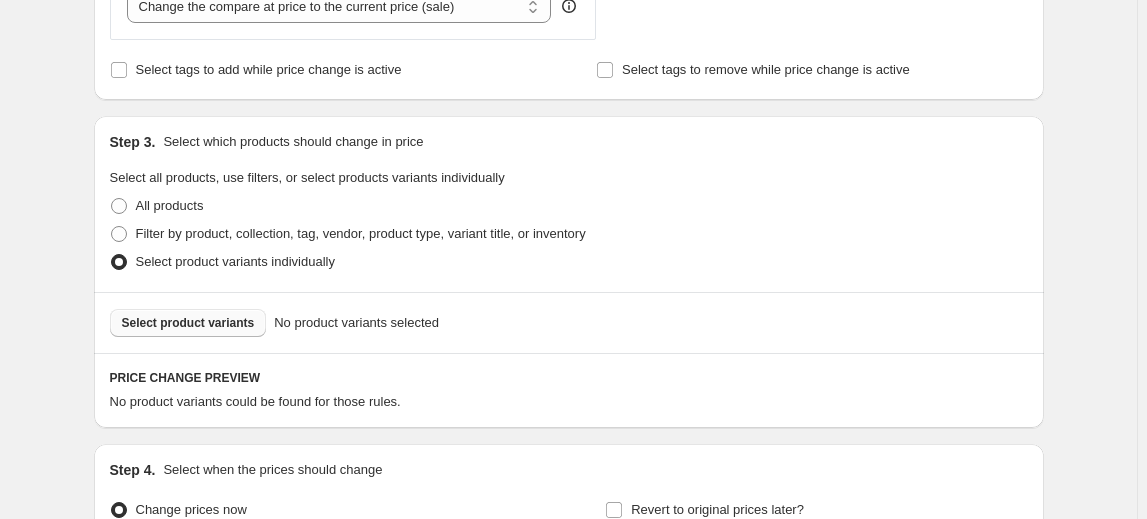 click on "Select product variants" at bounding box center (188, 323) 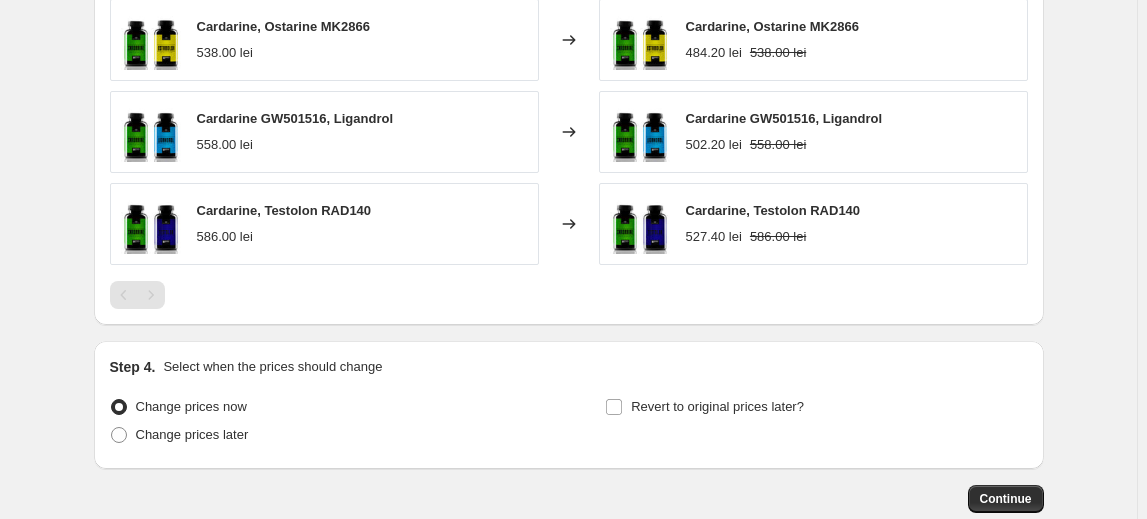 scroll, scrollTop: 1272, scrollLeft: 0, axis: vertical 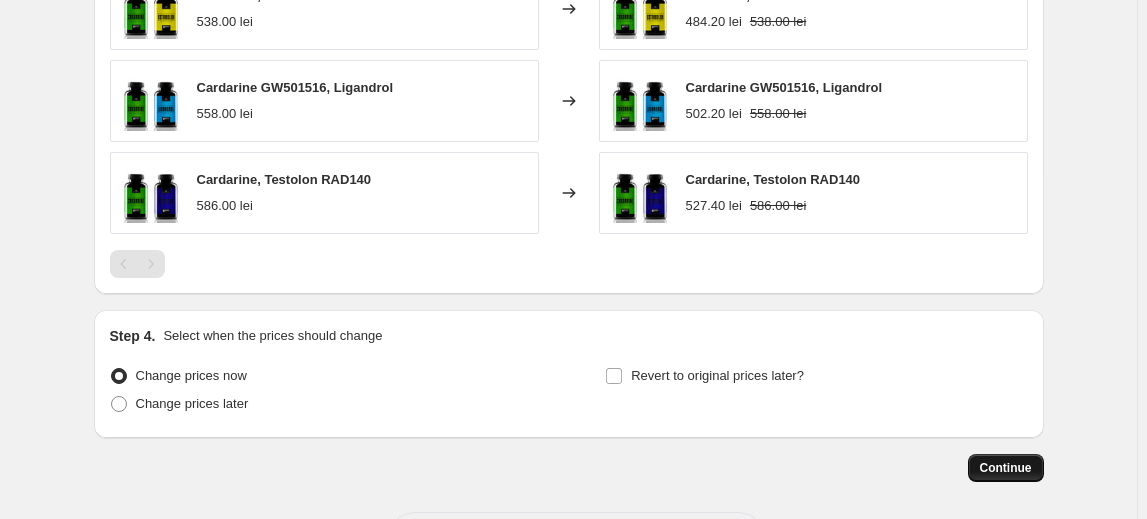 click on "Continue" at bounding box center (1006, 468) 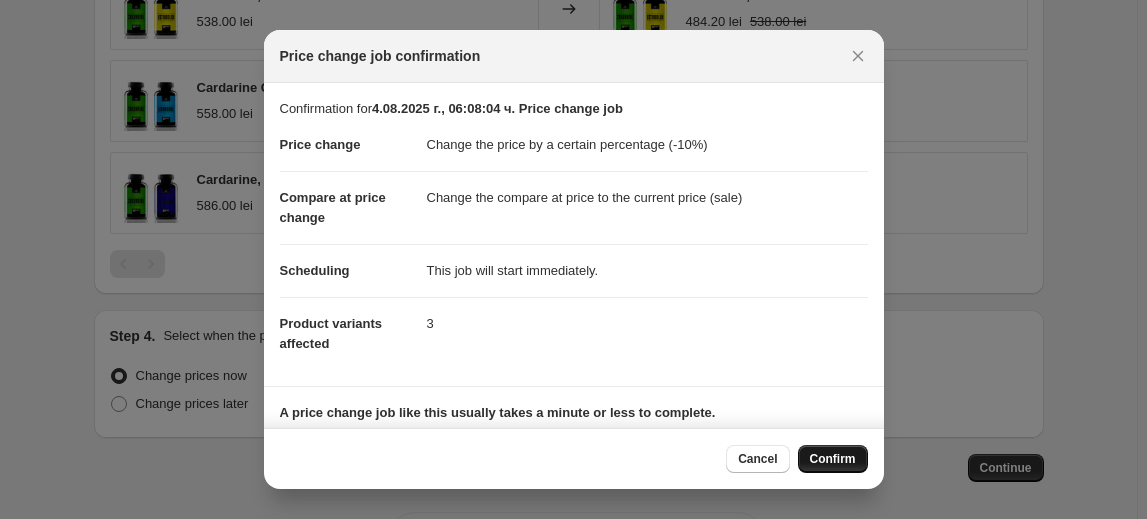 click on "Confirm" at bounding box center (833, 459) 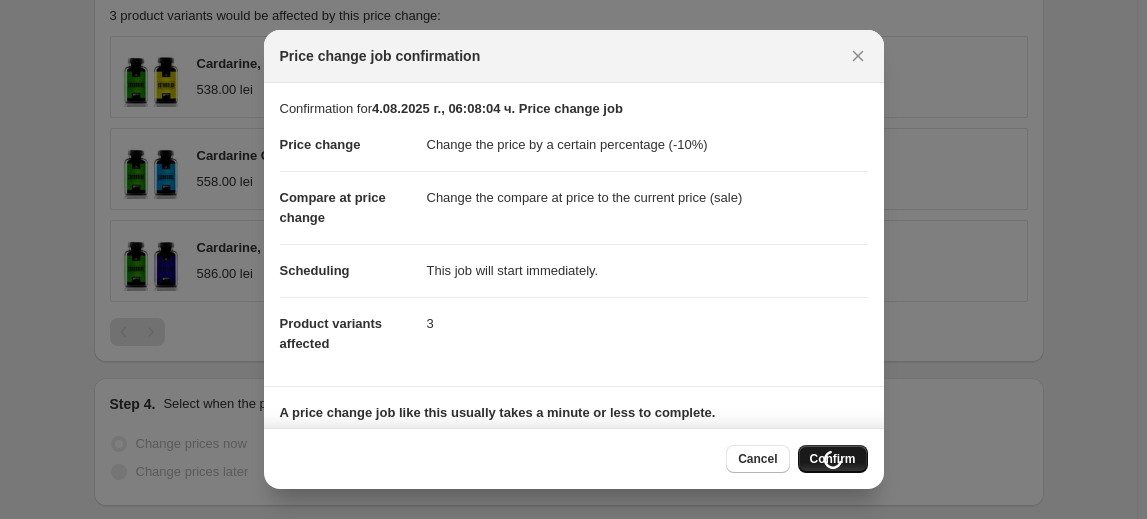 scroll, scrollTop: 1341, scrollLeft: 0, axis: vertical 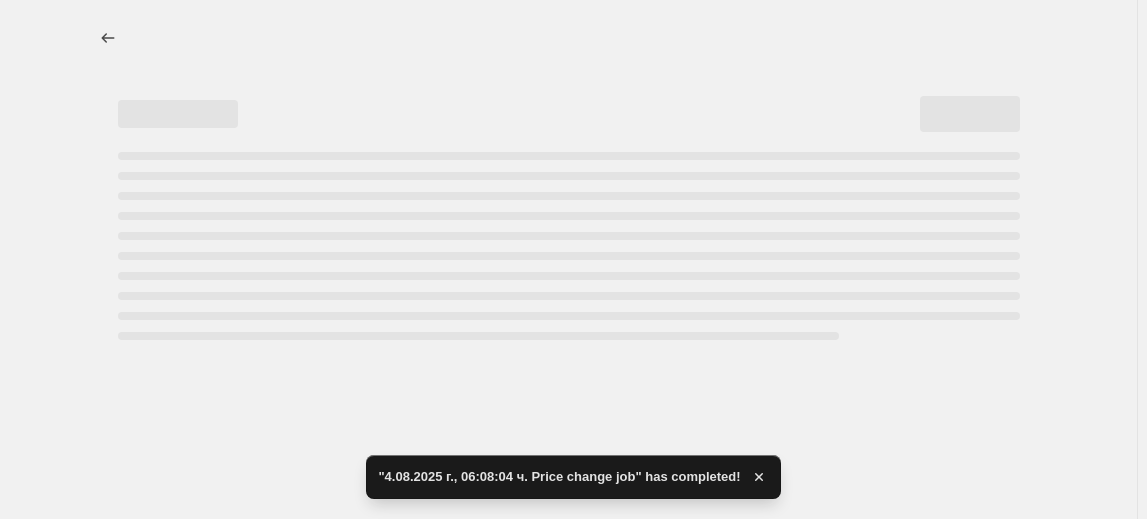 select on "percentage" 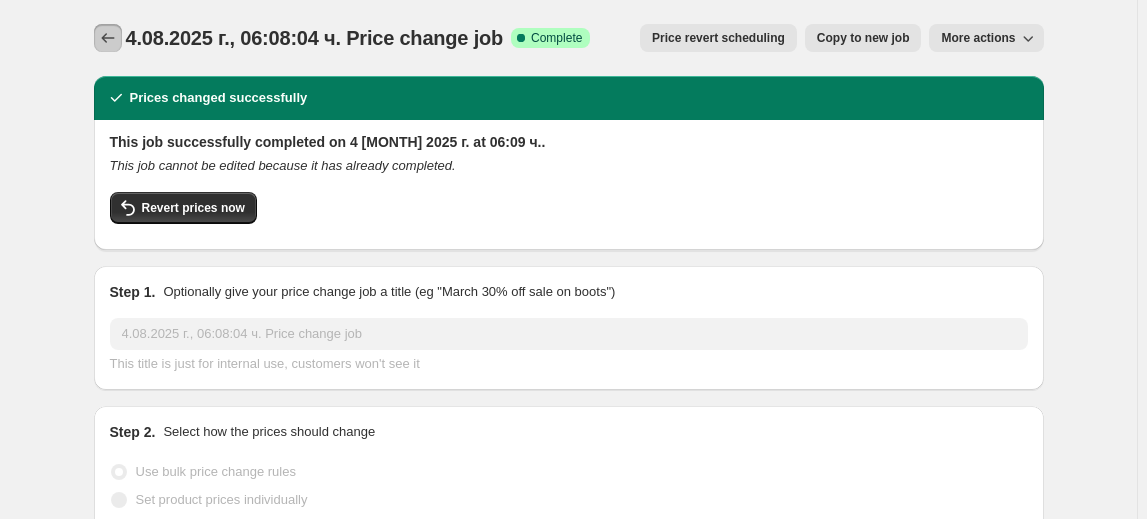 click 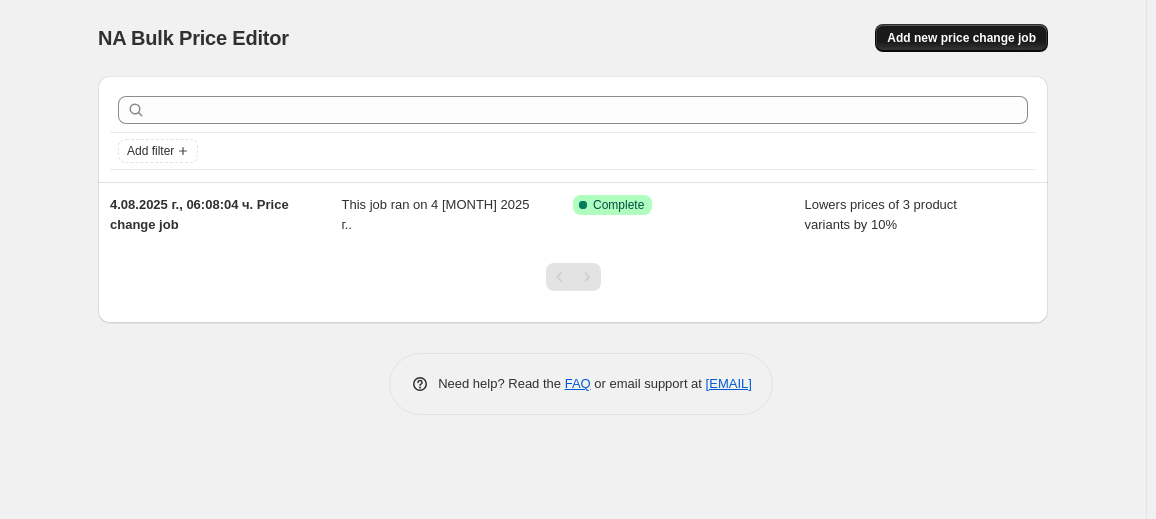 click on "Add new price change job" at bounding box center [961, 38] 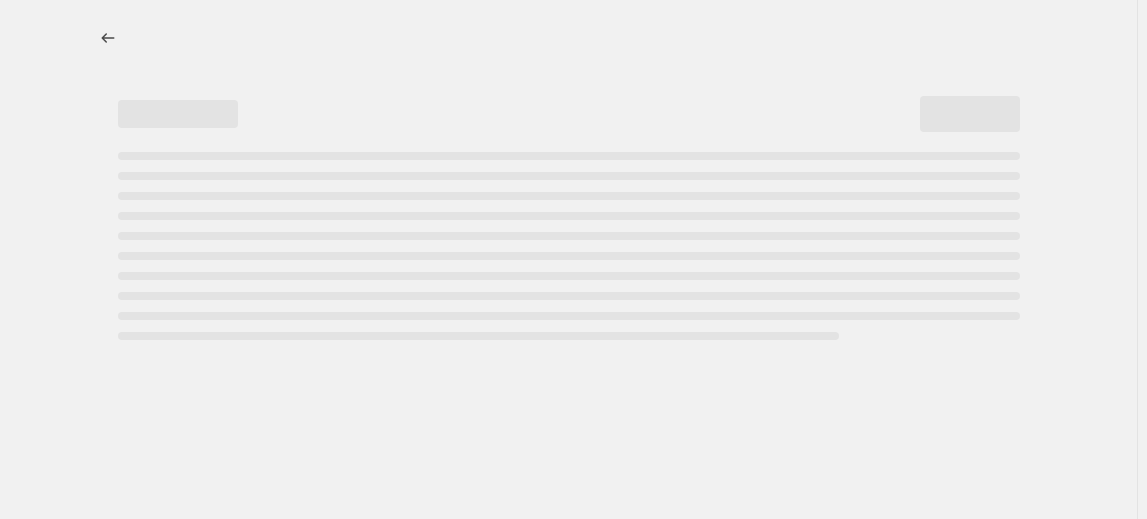 select on "percentage" 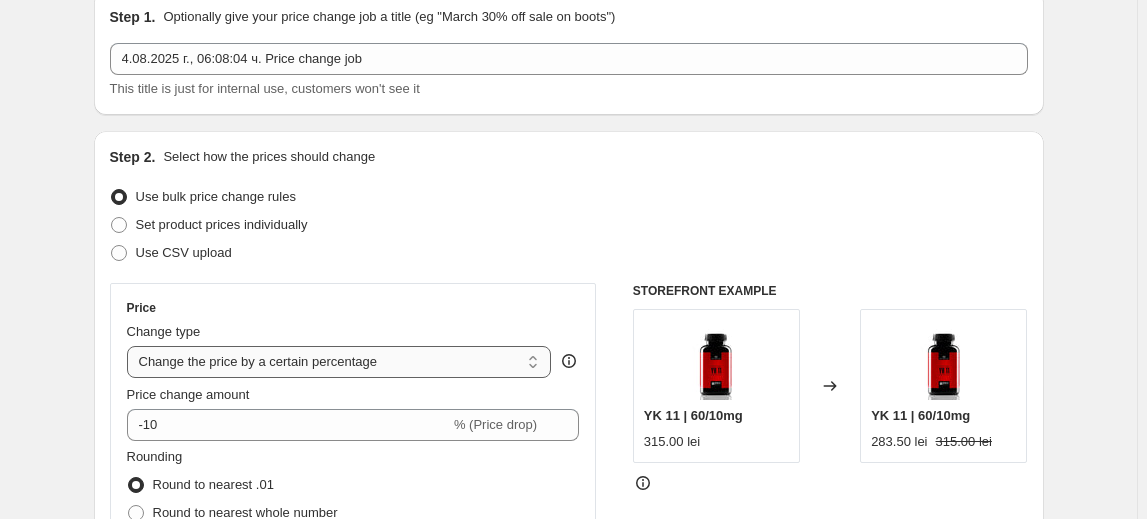 scroll, scrollTop: 272, scrollLeft: 0, axis: vertical 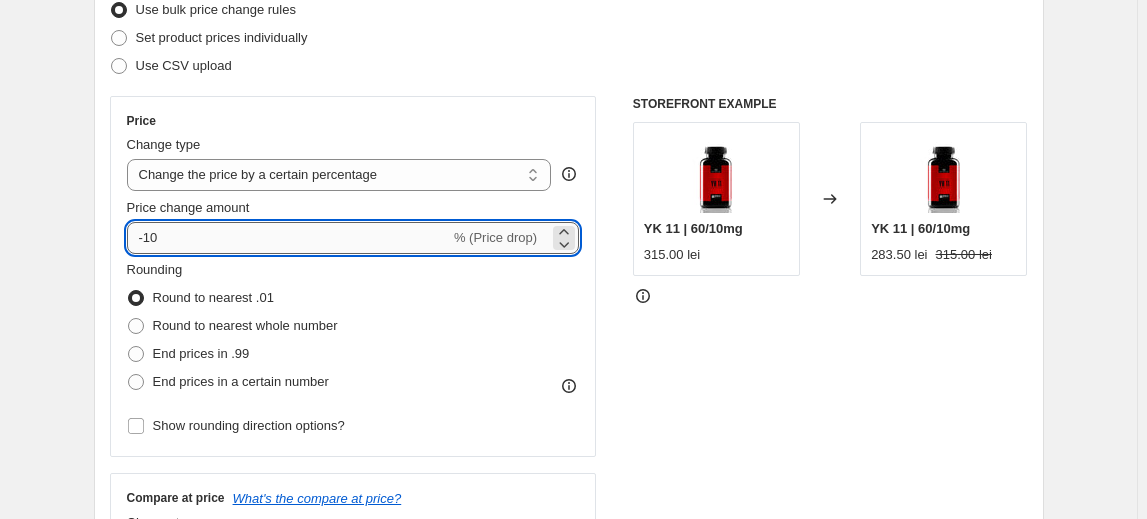 click on "-10" at bounding box center (288, 238) 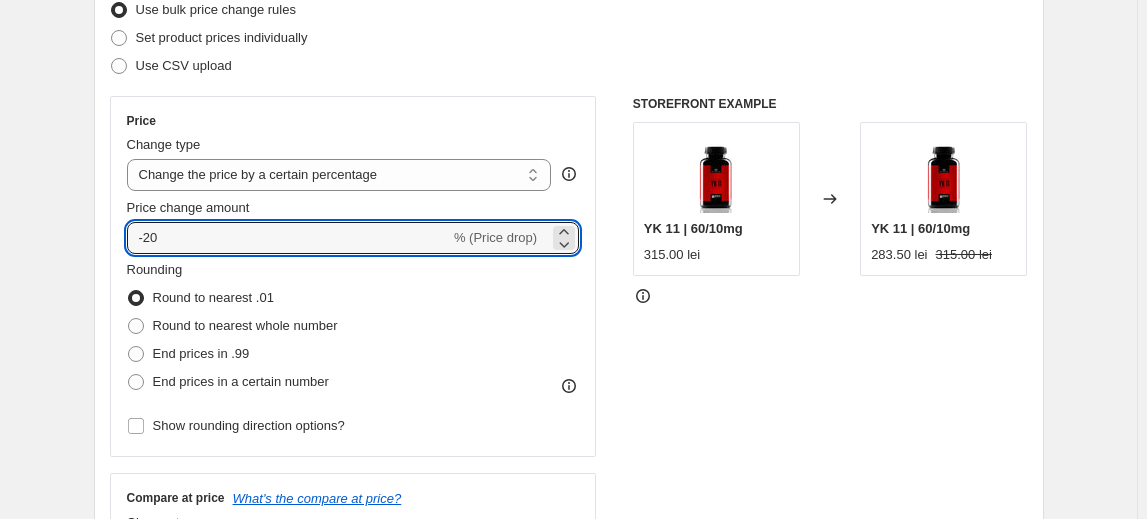 type on "-20" 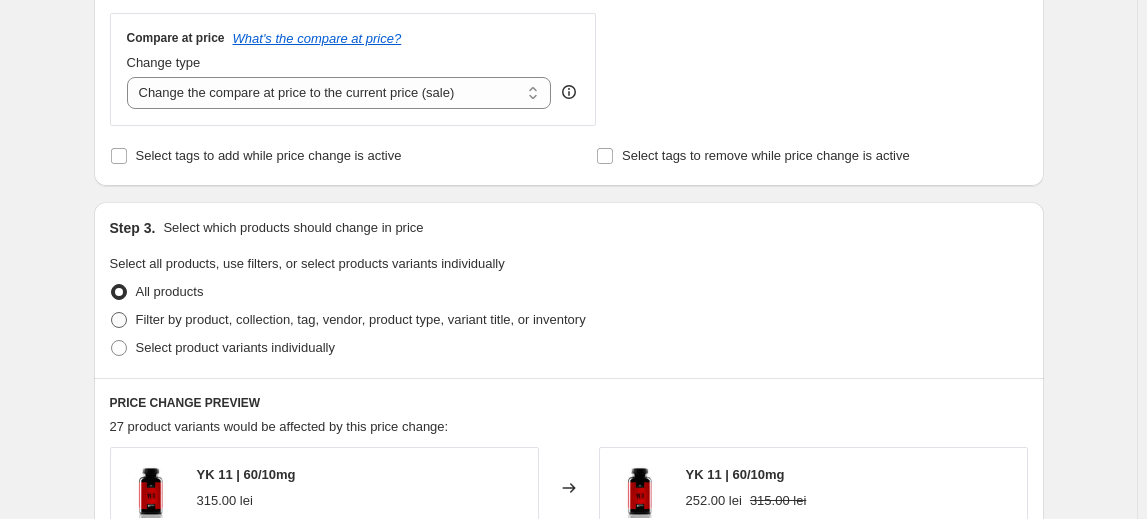 scroll, scrollTop: 818, scrollLeft: 0, axis: vertical 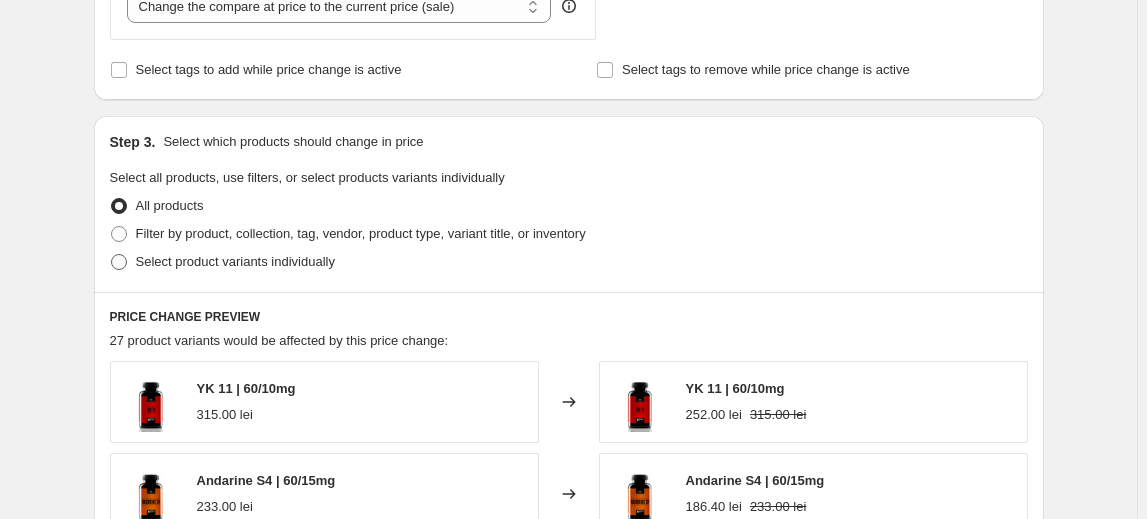 click on "Select product variants individually" at bounding box center [235, 261] 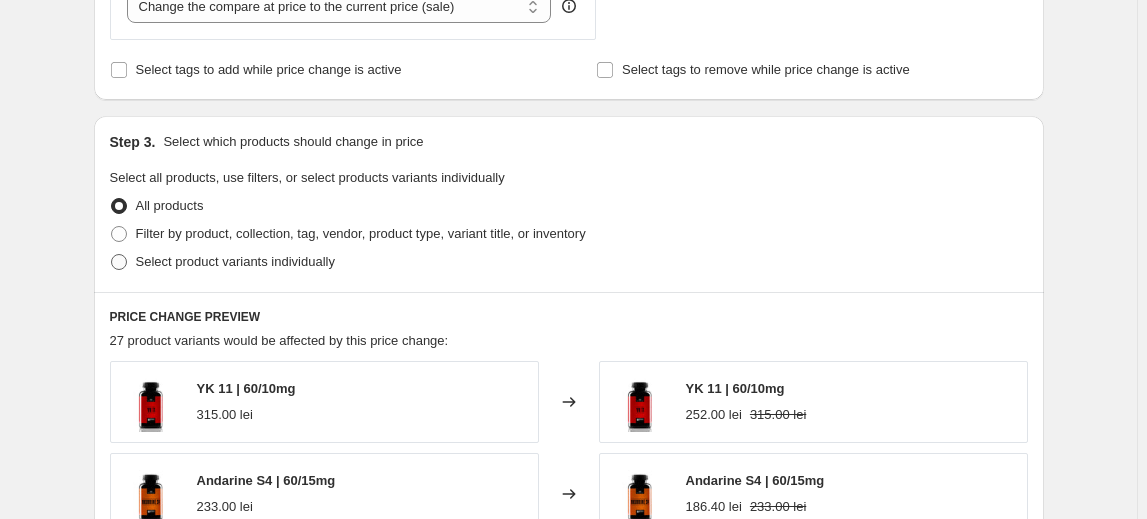 radio on "true" 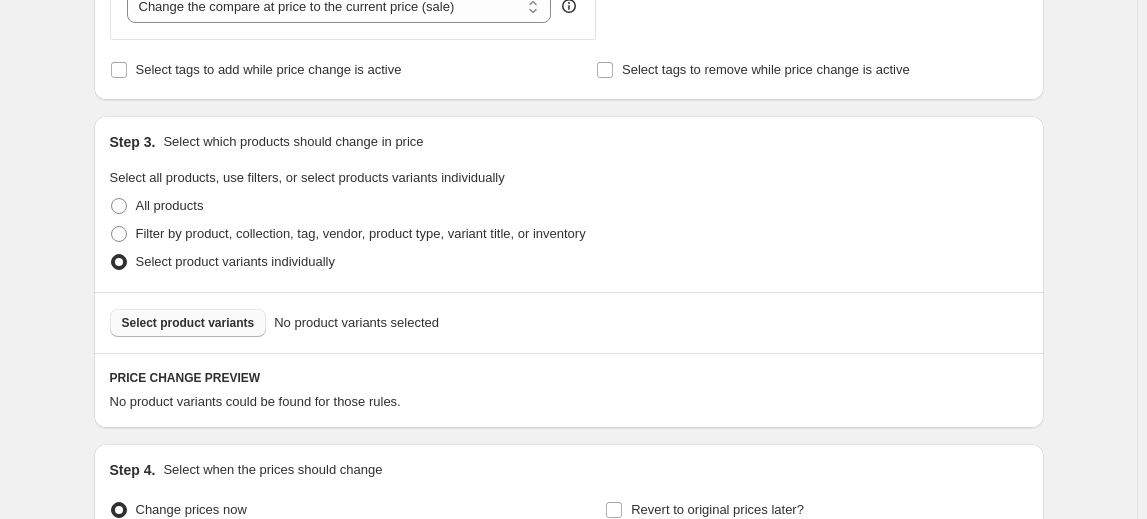 click on "Select product variants" at bounding box center (188, 323) 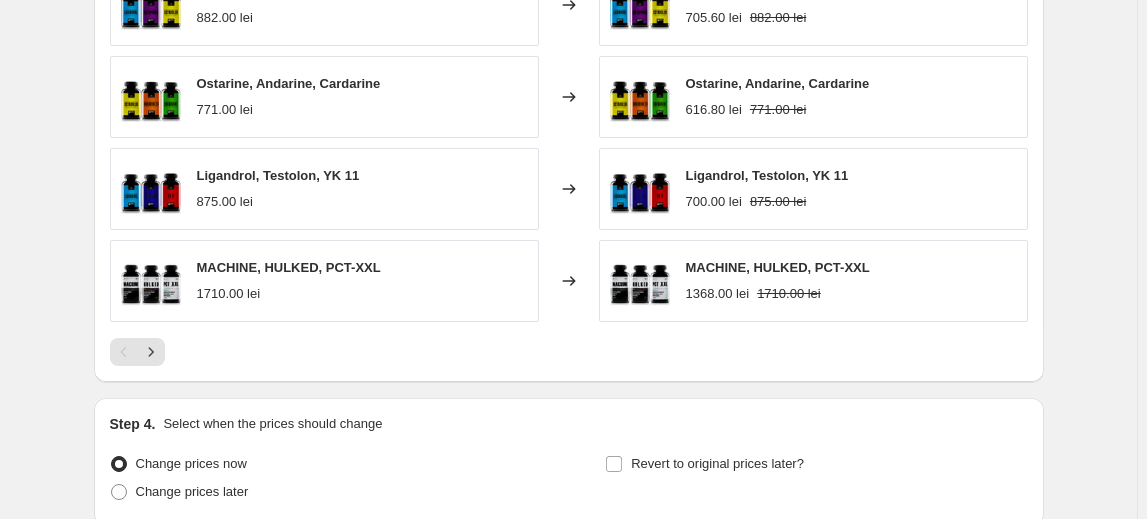 scroll, scrollTop: 1536, scrollLeft: 0, axis: vertical 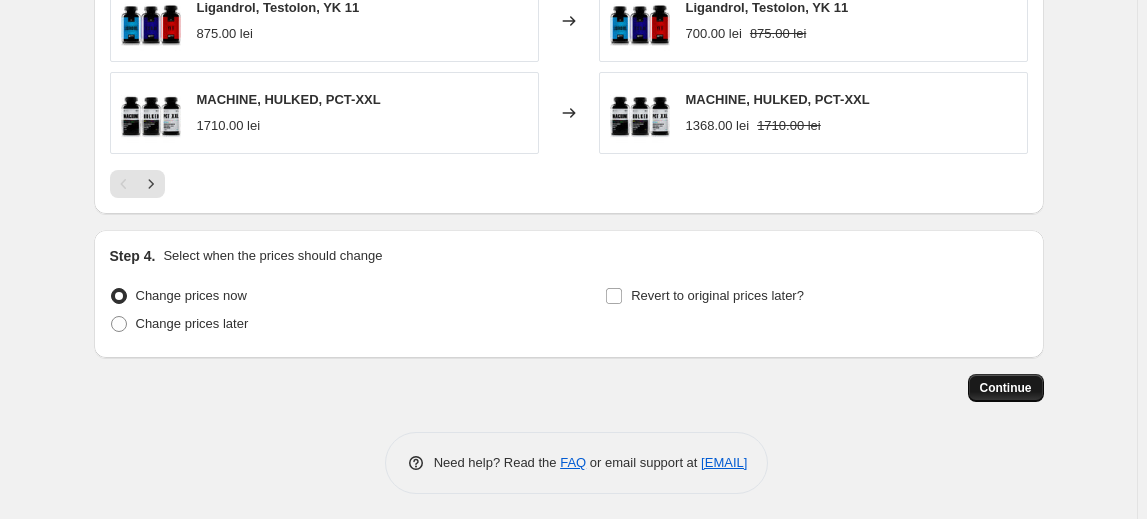 click on "Continue" at bounding box center (1006, 388) 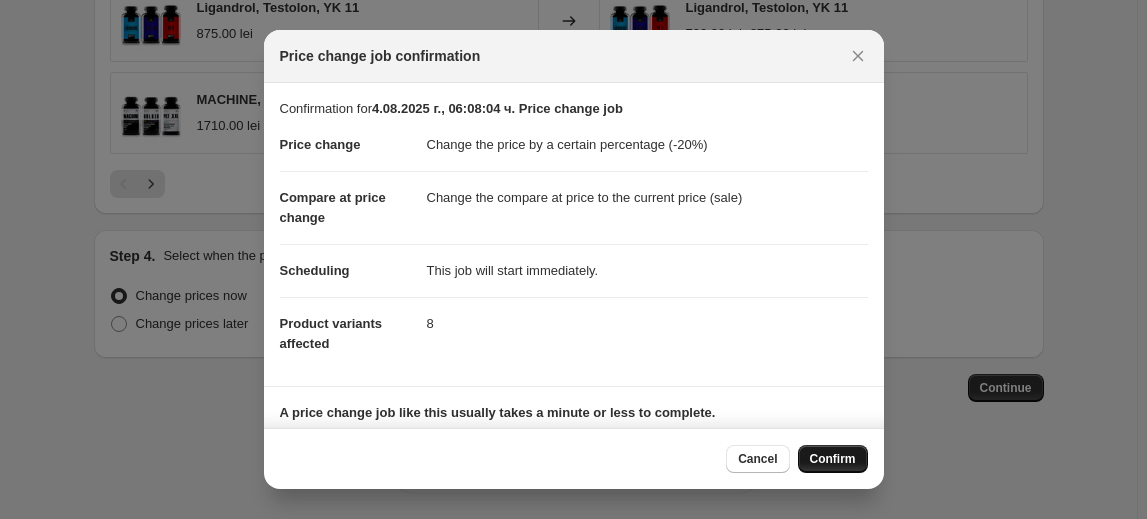 click on "Confirm" at bounding box center (833, 459) 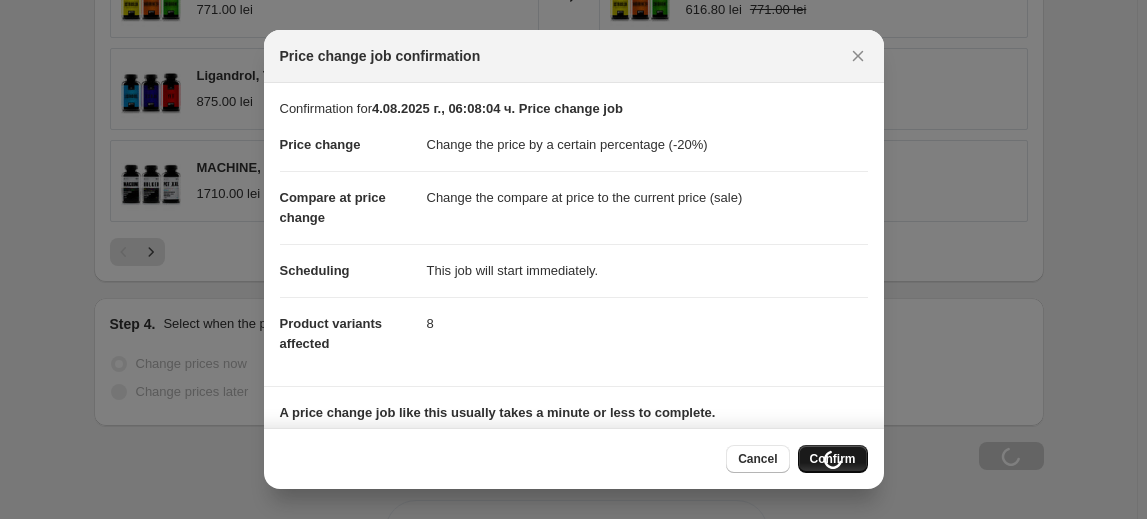 scroll, scrollTop: 1604, scrollLeft: 0, axis: vertical 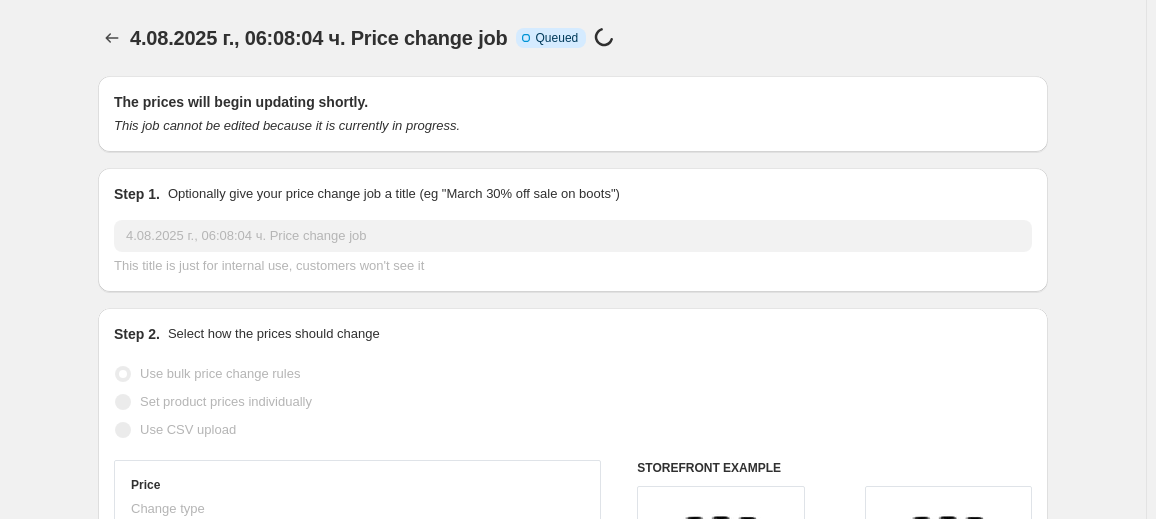 select on "percentage" 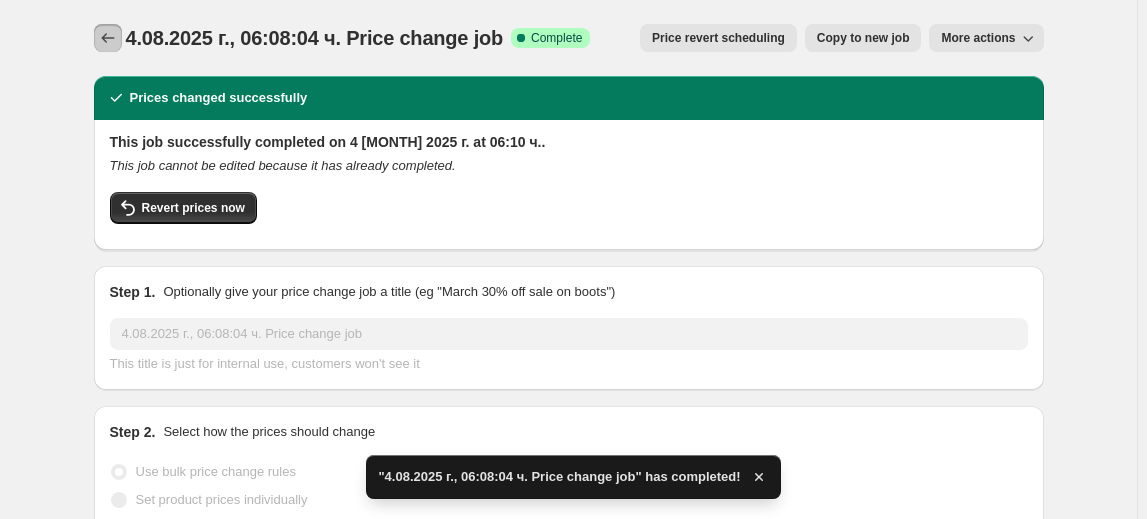 click 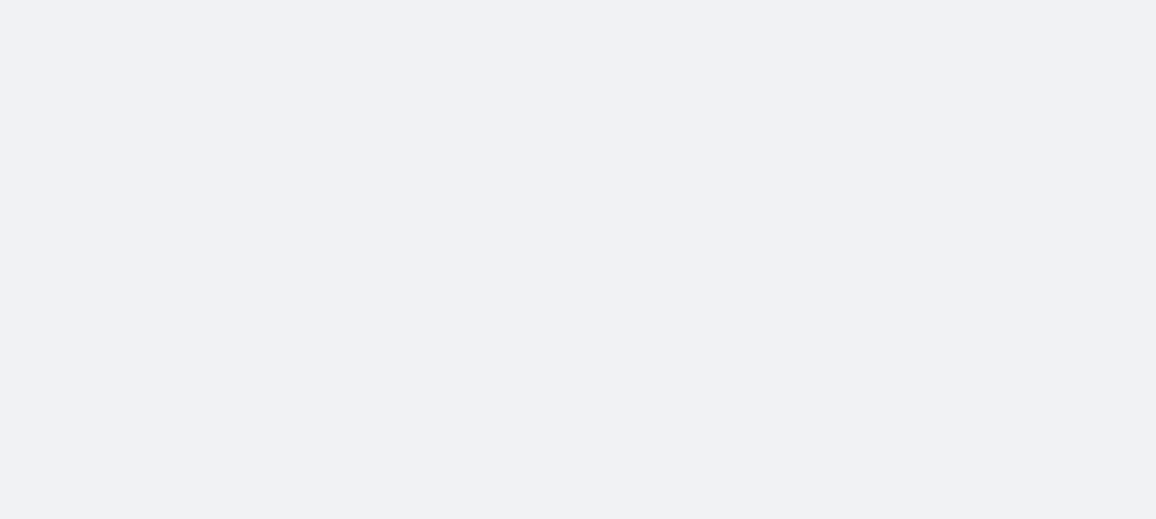 scroll, scrollTop: 0, scrollLeft: 0, axis: both 